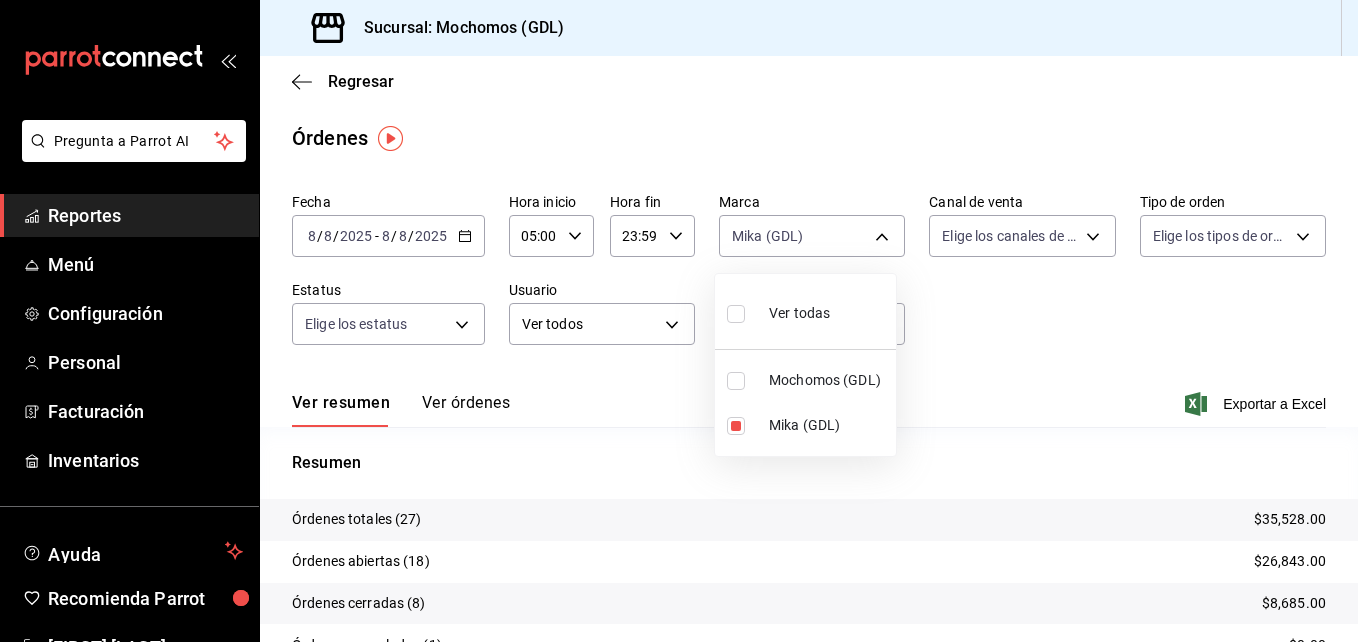 scroll, scrollTop: 0, scrollLeft: 0, axis: both 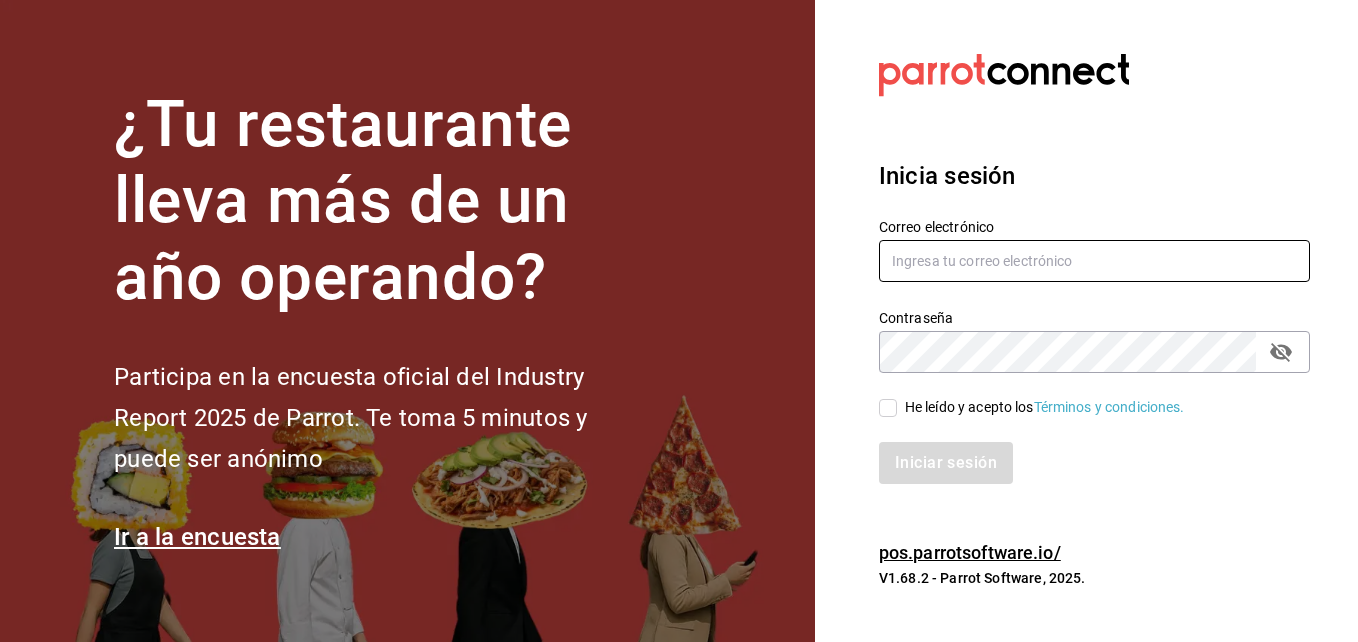 type on "hugo.cordero@grupocosteno.com" 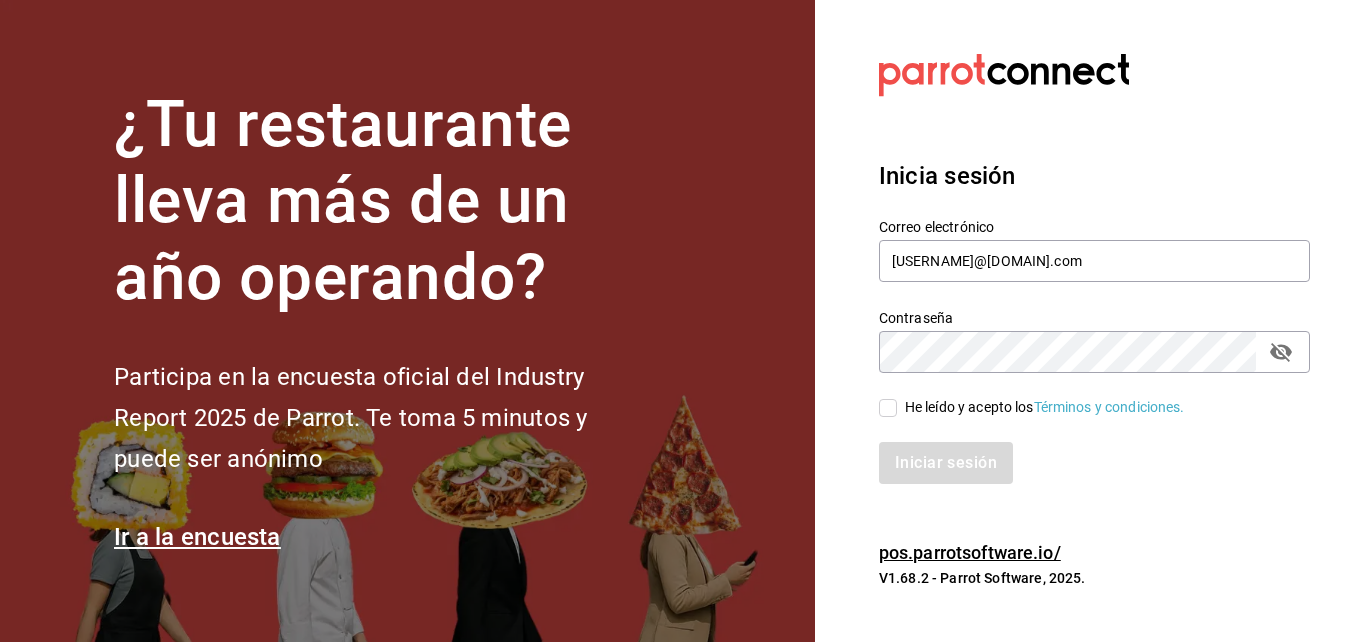 click on "He leído y acepto los  Términos y condiciones." at bounding box center [888, 408] 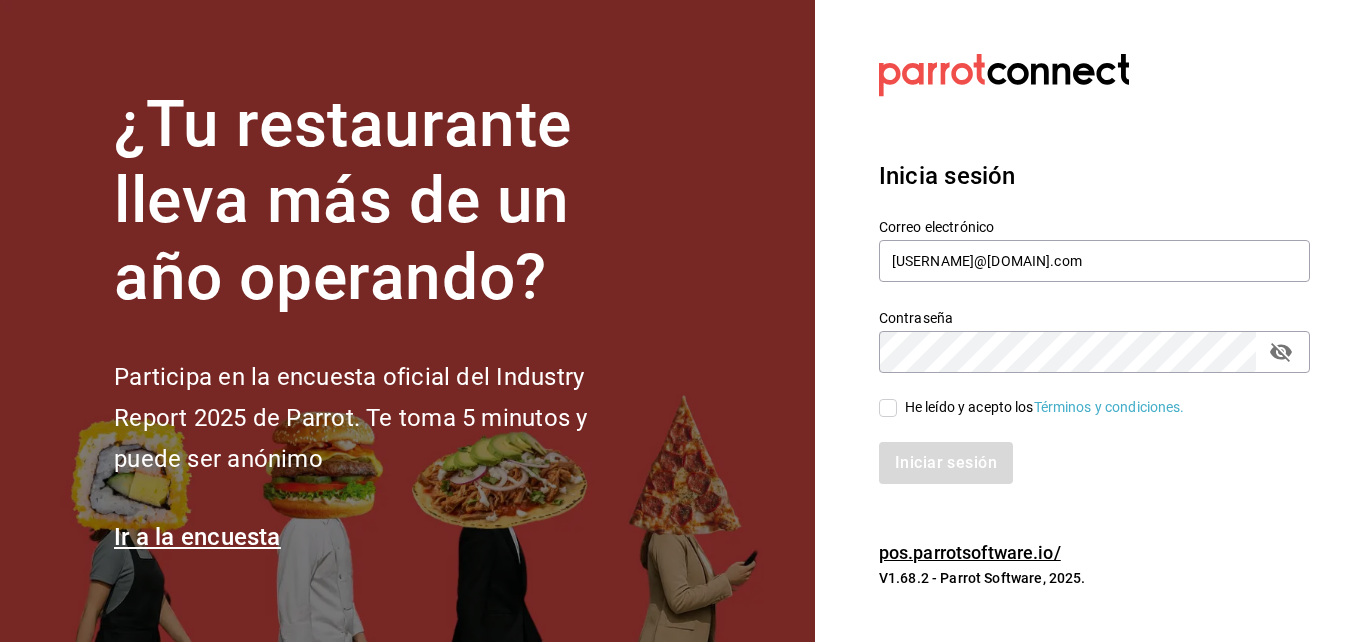 checkbox on "true" 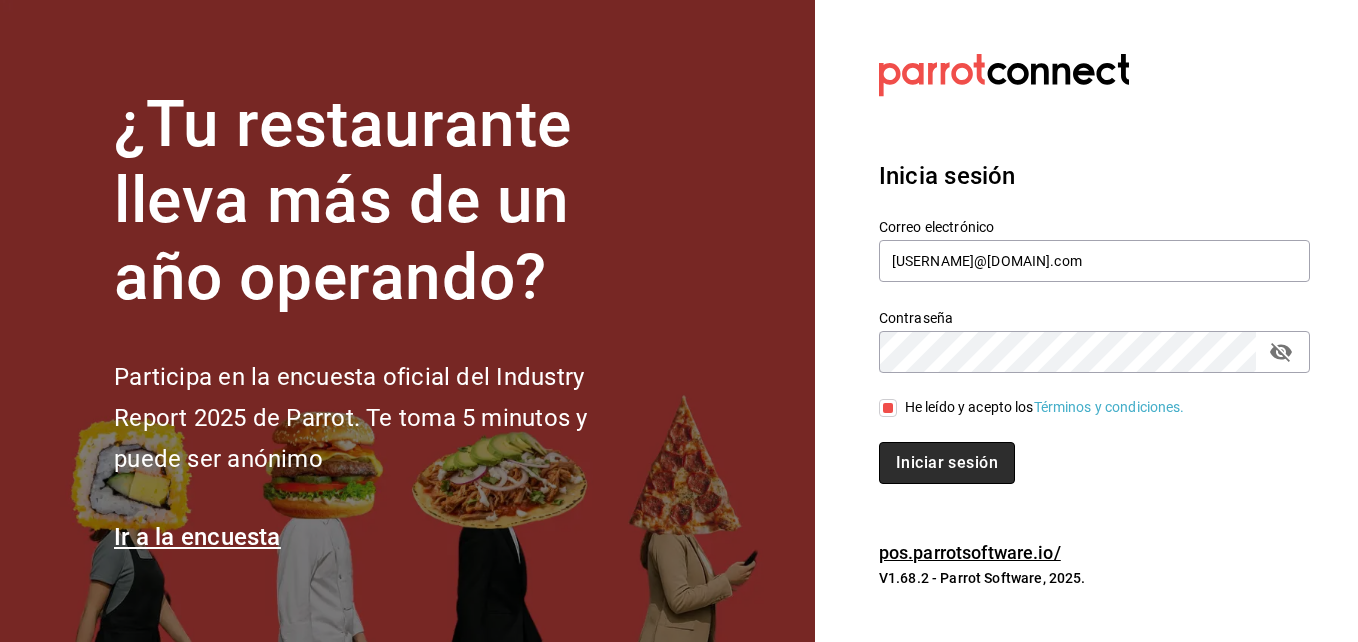 click on "Iniciar sesión" at bounding box center [947, 463] 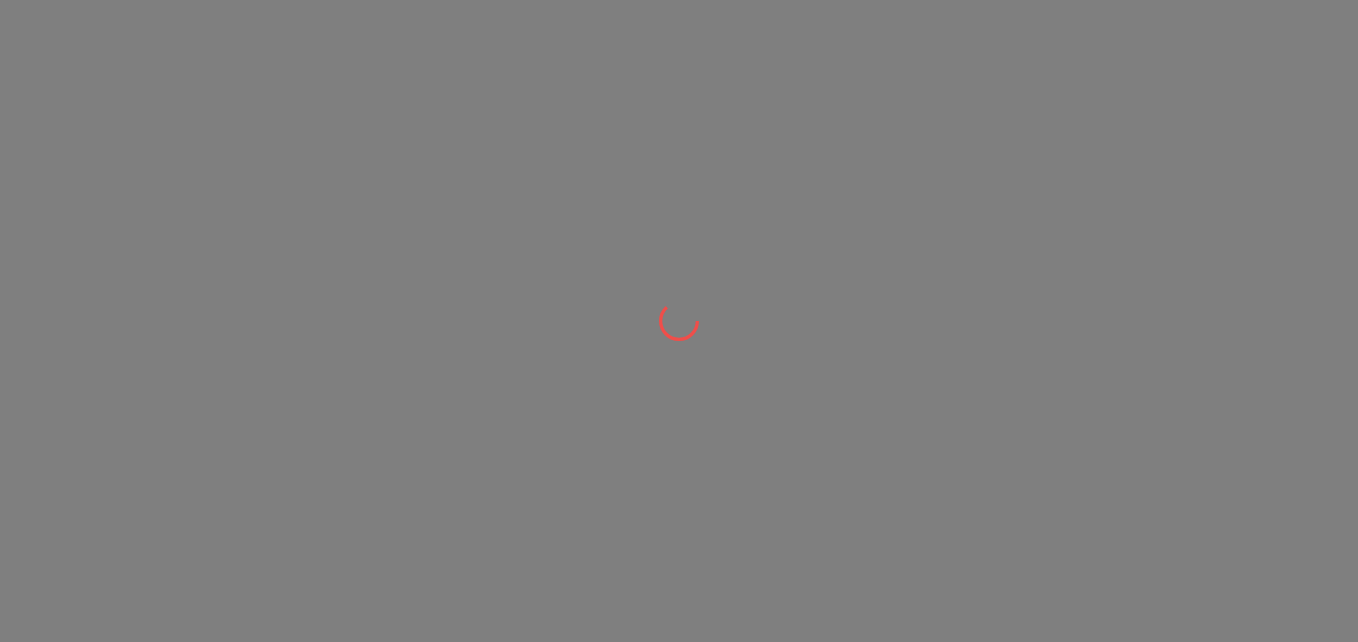 scroll, scrollTop: 0, scrollLeft: 0, axis: both 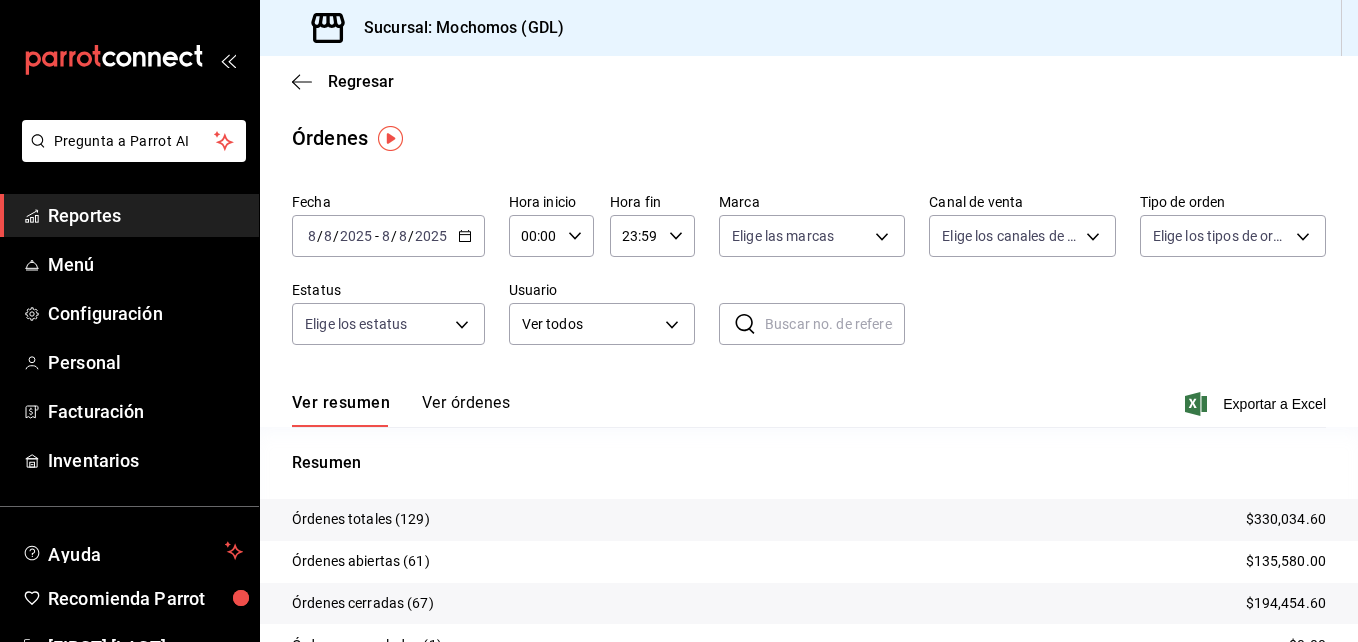 click 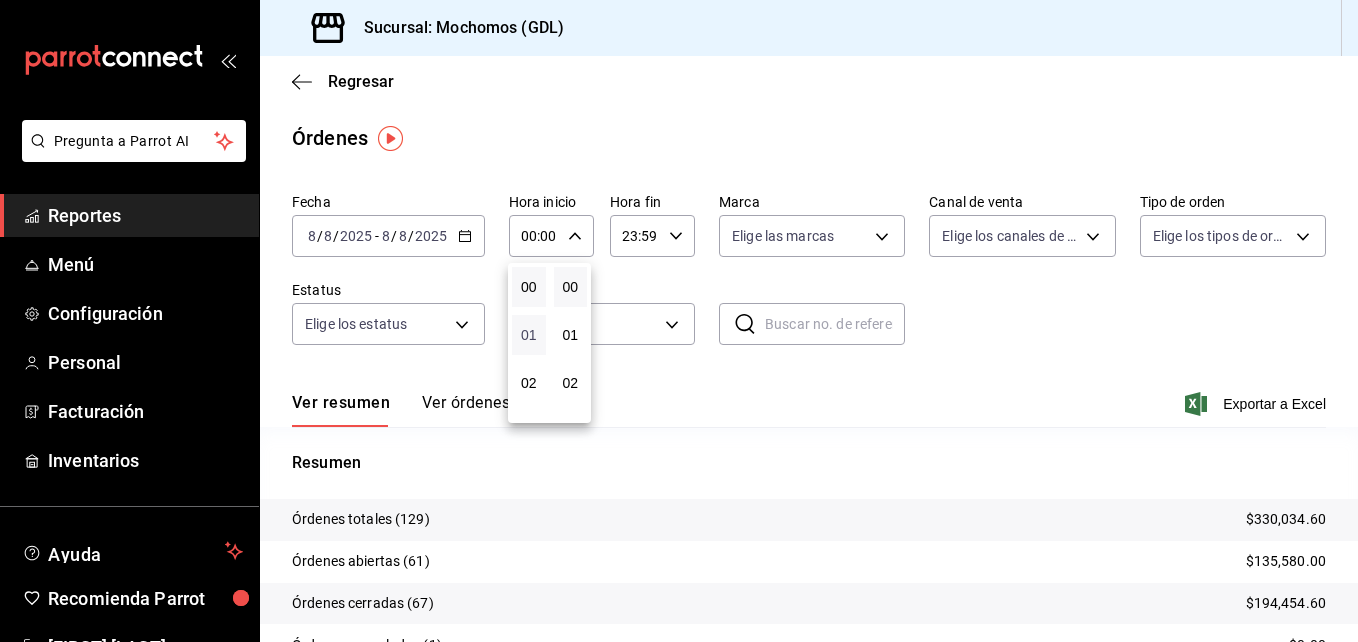 click on "01" at bounding box center (529, 335) 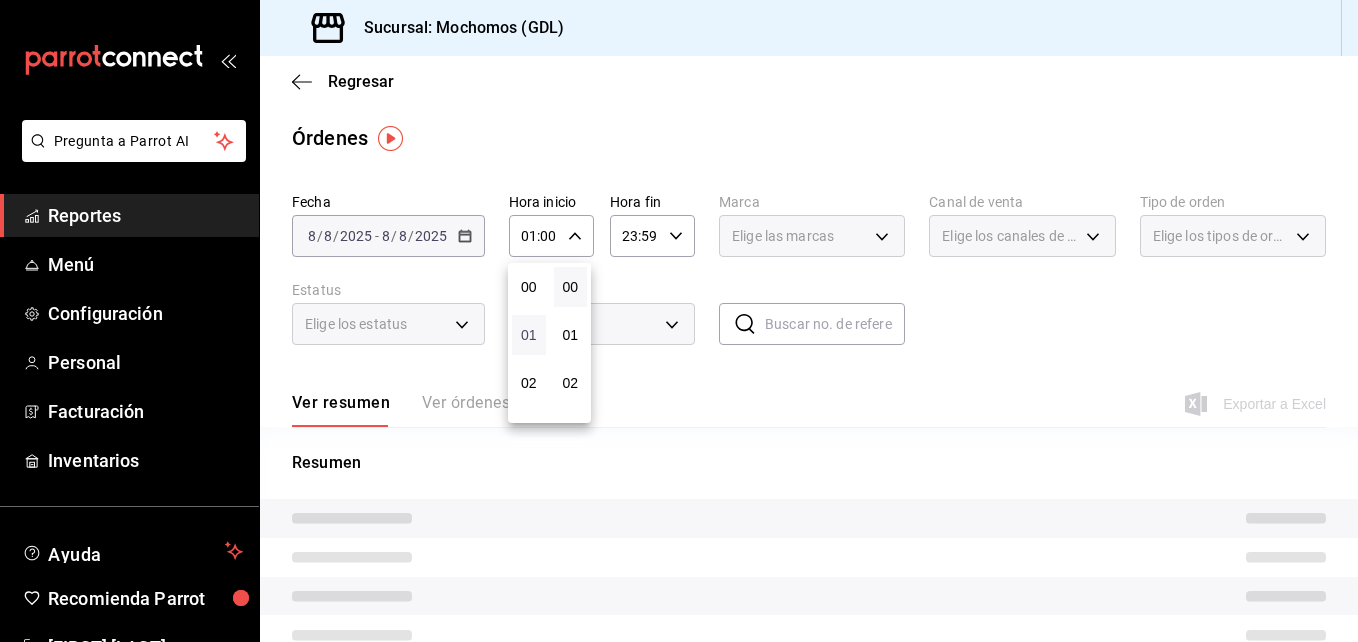 type 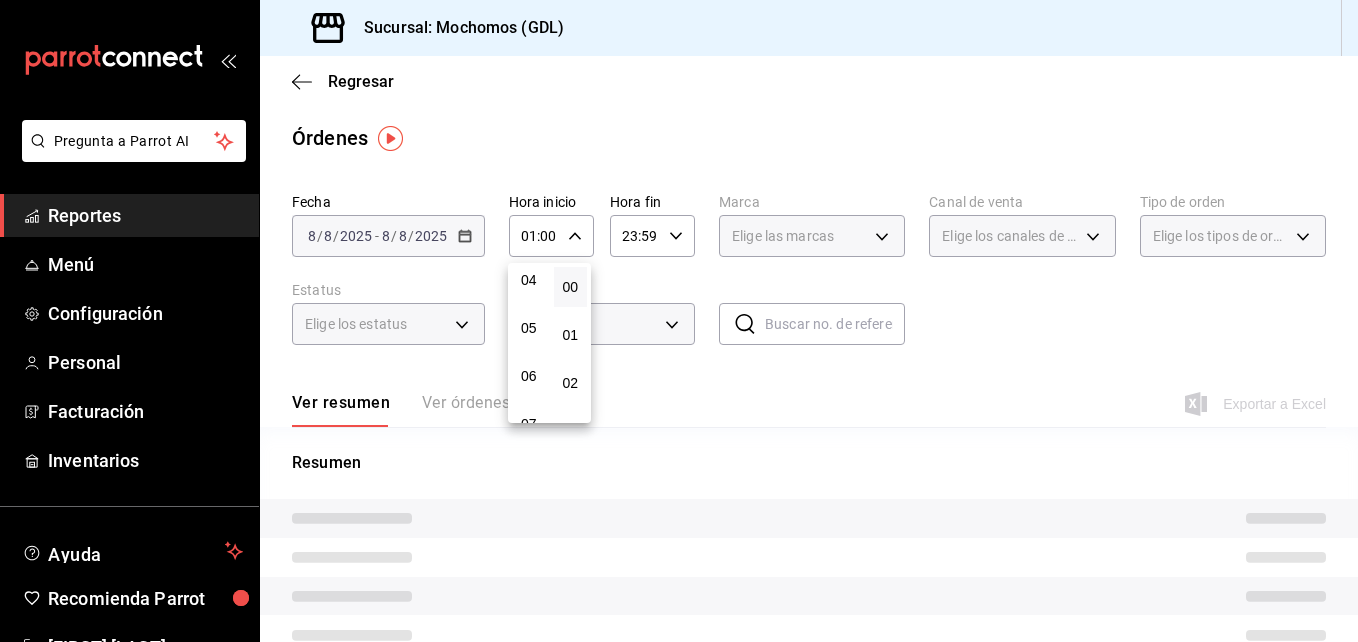 scroll, scrollTop: 200, scrollLeft: 0, axis: vertical 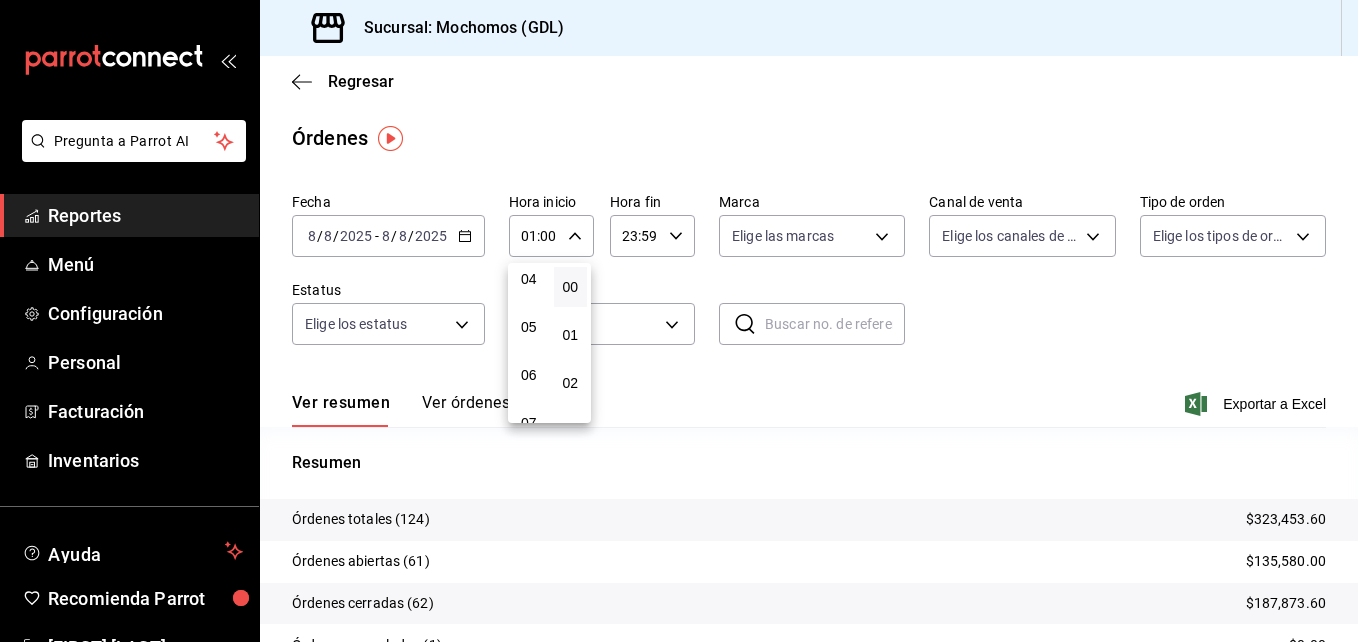 click on "05" at bounding box center (529, 327) 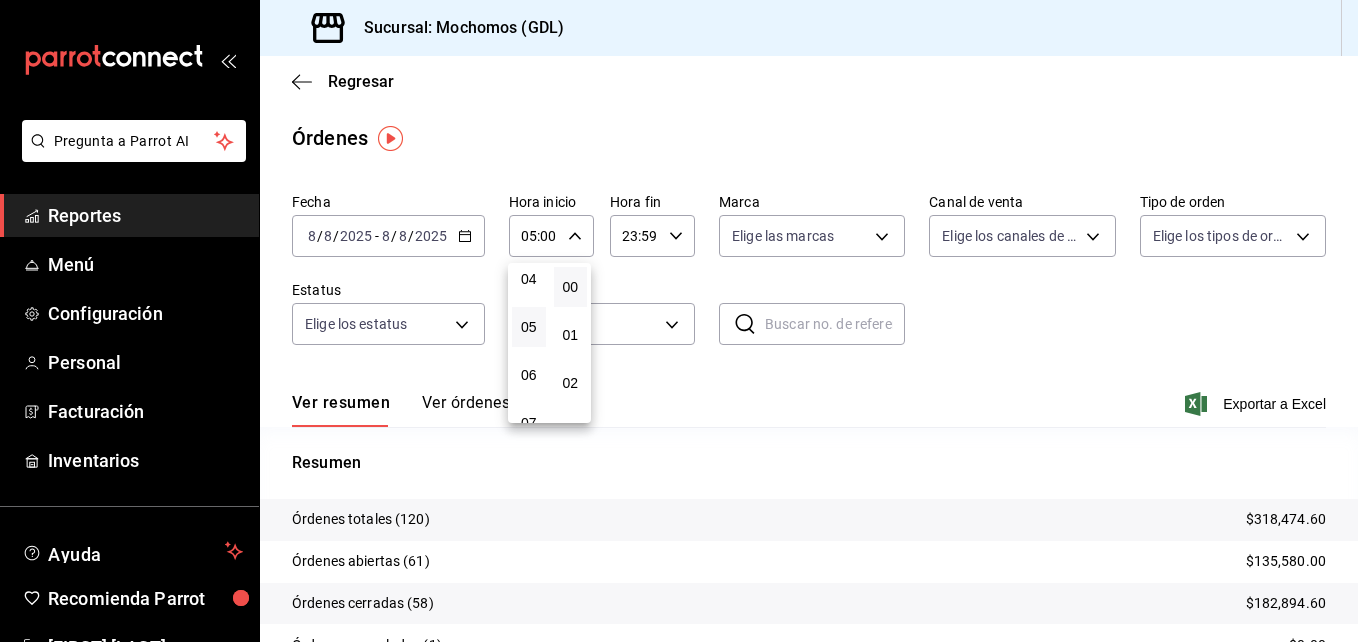 click at bounding box center (679, 321) 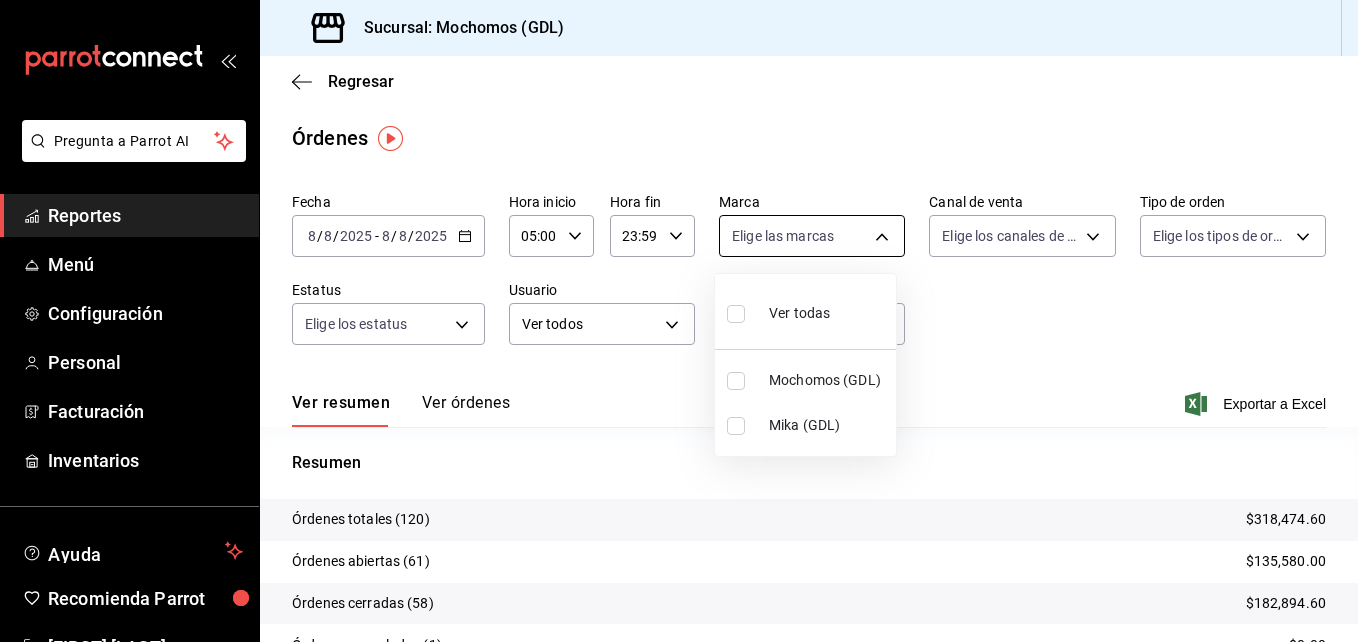 click on "Pregunta a Parrot AI Reportes   Menú   Configuración   Personal   Facturación   Inventarios   Ayuda Recomienda Parrot   Hugo Cordero   Sugerir nueva función   Sucursal: Mochomos (GDL) Regresar Órdenes Fecha 2025-08-08 8 / 8 / 2025 - 2025-08-08 8 / 8 / 2025 Hora inicio 05:00 Hora inicio Hora fin 23:59 Hora fin Marca Elige las marcas Canal de venta Elige los canales de venta Tipo de orden Elige los tipos de orden Estatus Elige los estatus Usuario Ver todos ALL ​ ​ Ver resumen Ver órdenes Exportar a Excel Resumen Órdenes totales (120) $318,474.60 Órdenes abiertas (61) $135,580.00 Órdenes cerradas (58) $182,894.60 Órdenes canceladas (1) $0.00 Órdenes negadas (0) $0.00 ¿Quieres ver el consumo promedio por orden y comensal? Ve al reporte de Ticket promedio Pregunta a Parrot AI Reportes   Menú   Configuración   Personal   Facturación   Inventarios   Ayuda Recomienda Parrot   Hugo Cordero   Sugerir nueva función   GANA 1 MES GRATIS EN TU SUSCRIPCIÓN AQUÍ Ver video tutorial Ir a video Ver todas" at bounding box center (679, 321) 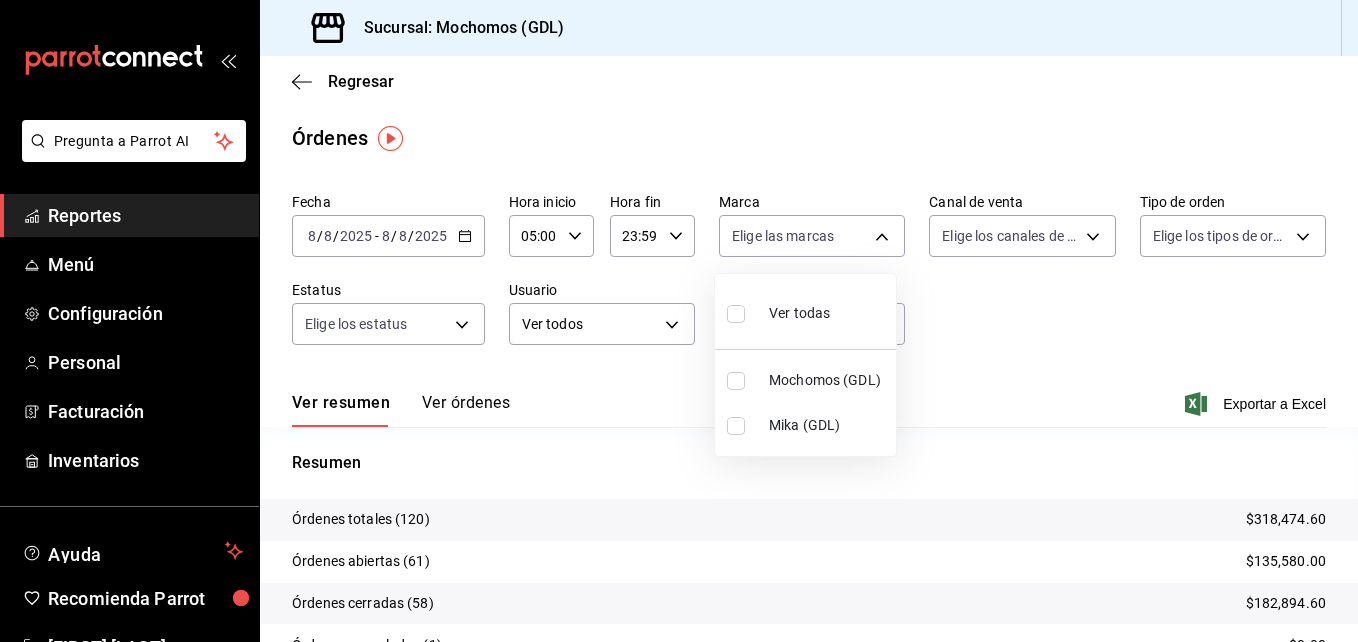 click at bounding box center (740, 426) 